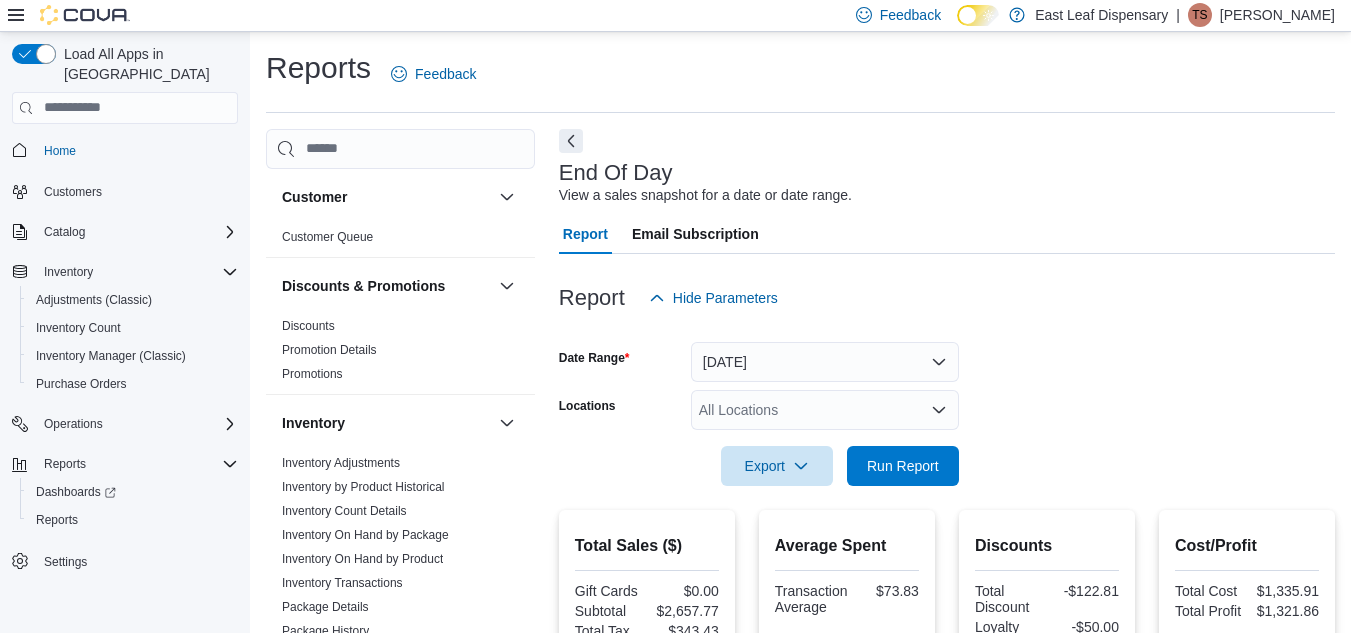 scroll, scrollTop: 0, scrollLeft: 0, axis: both 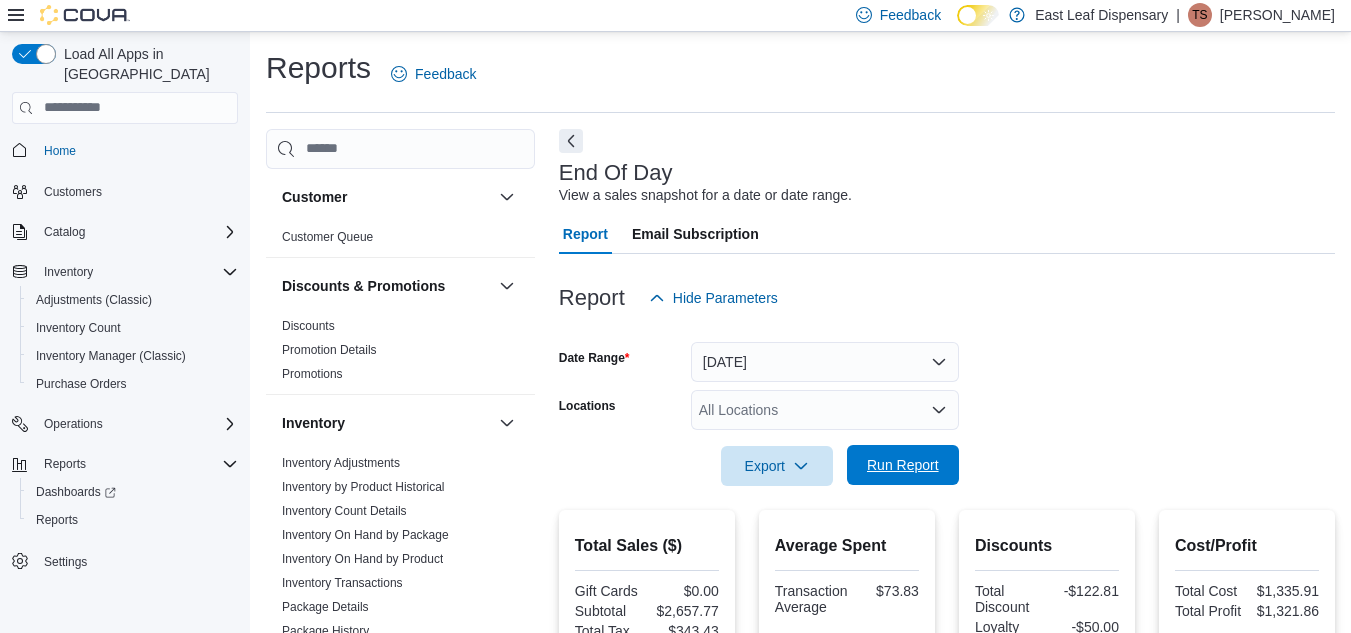click on "Run Report" at bounding box center [903, 465] 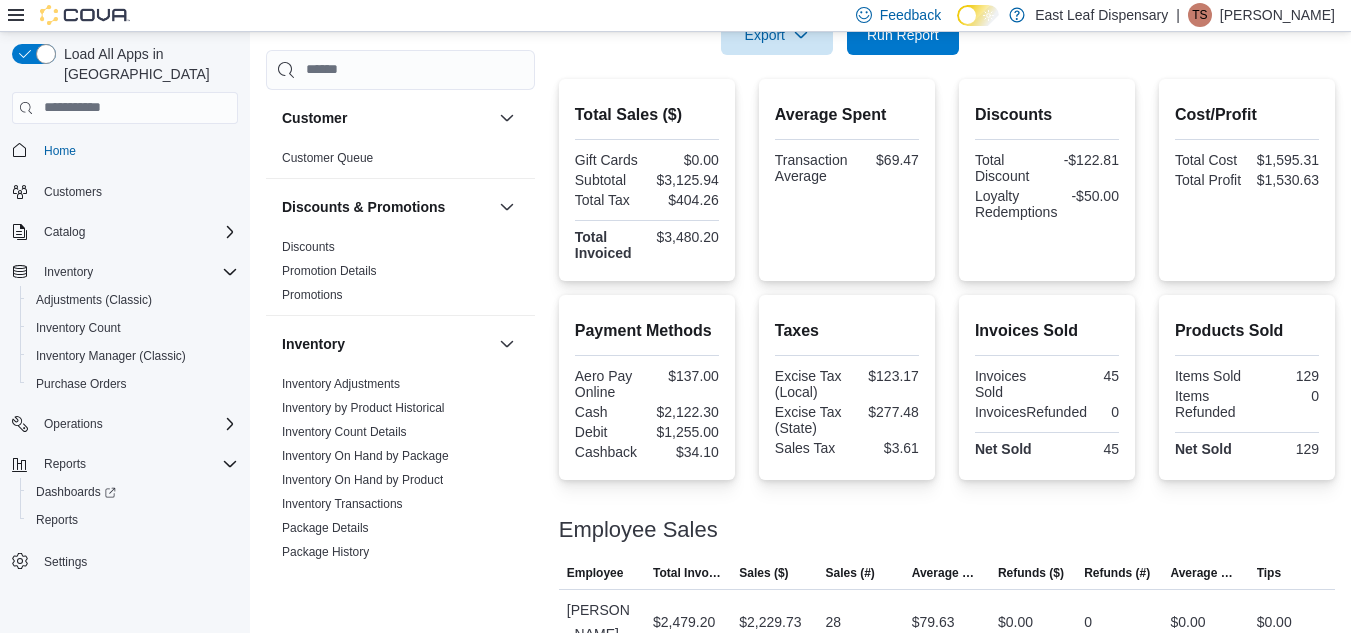 scroll, scrollTop: 0, scrollLeft: 0, axis: both 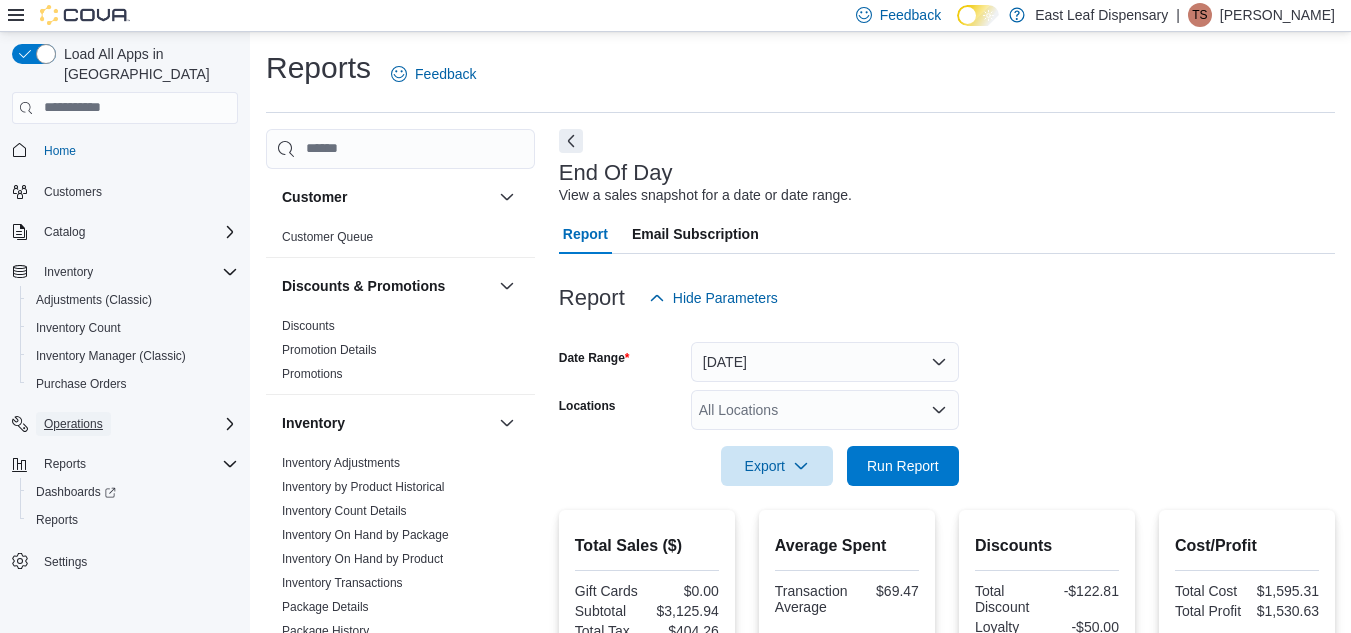 click on "Operations" at bounding box center [73, 424] 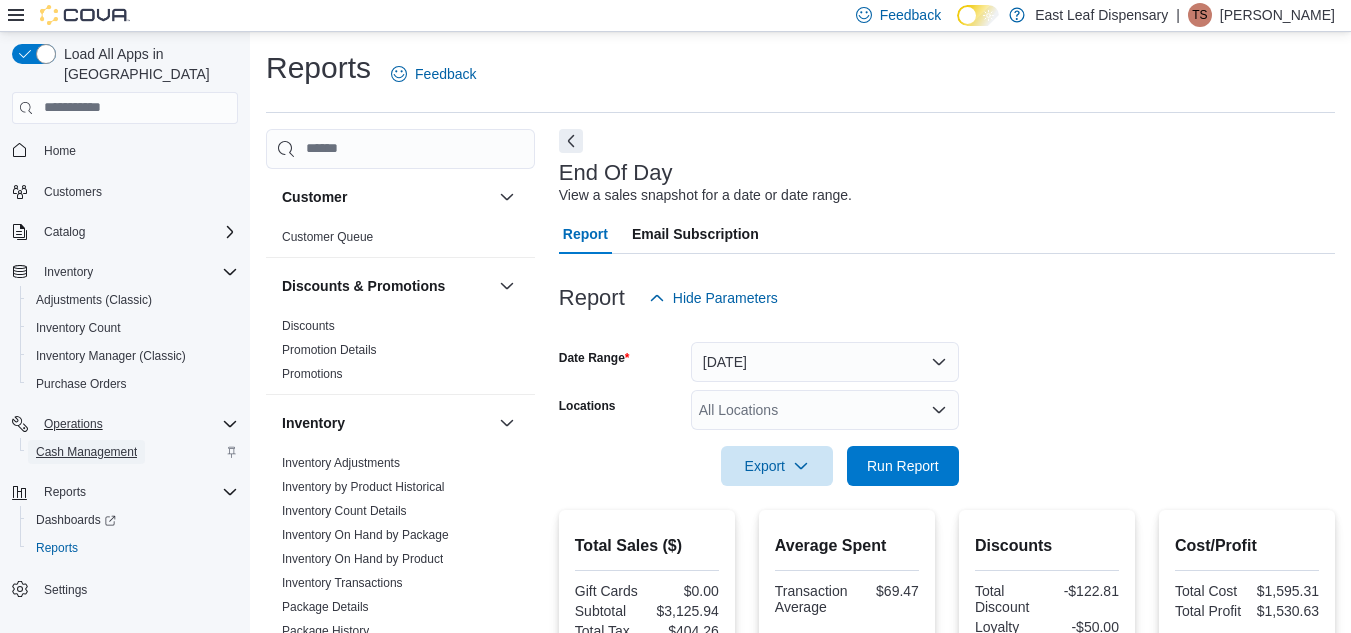 click on "Cash Management" at bounding box center [86, 452] 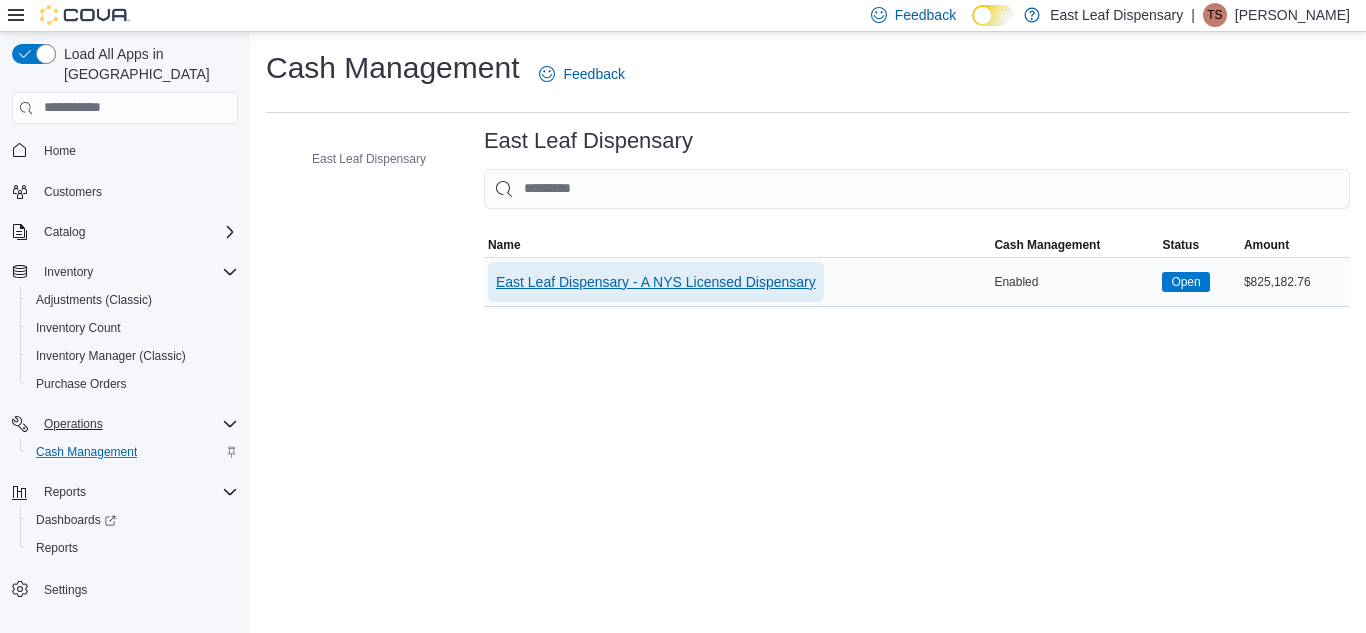 click on "East Leaf Dispensary - A NYS Licensed Dispensary" at bounding box center [656, 282] 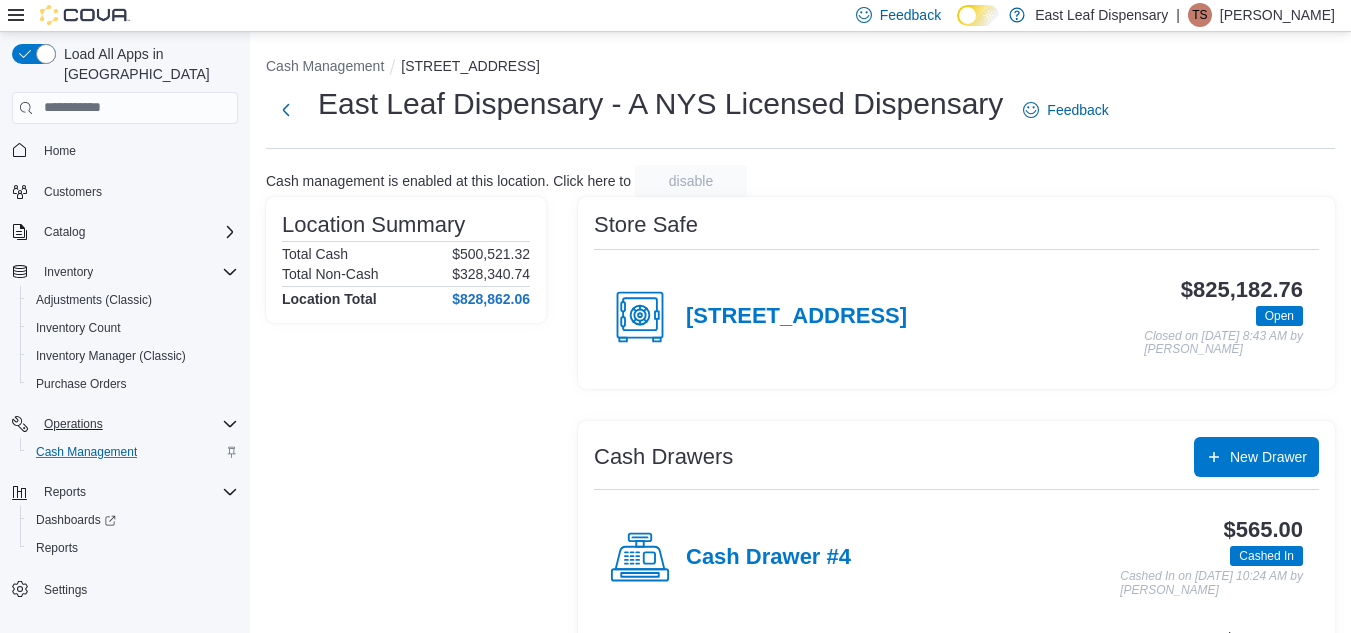 scroll, scrollTop: 331, scrollLeft: 0, axis: vertical 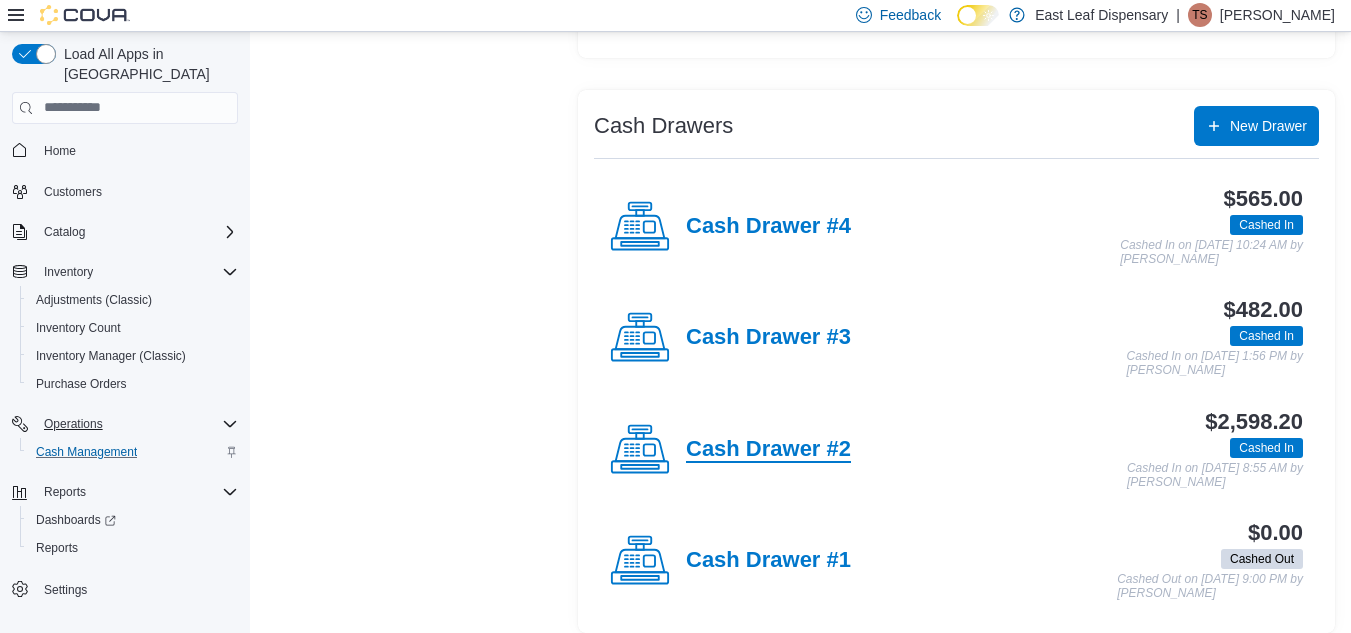click on "Cash Drawer #2" at bounding box center (768, 450) 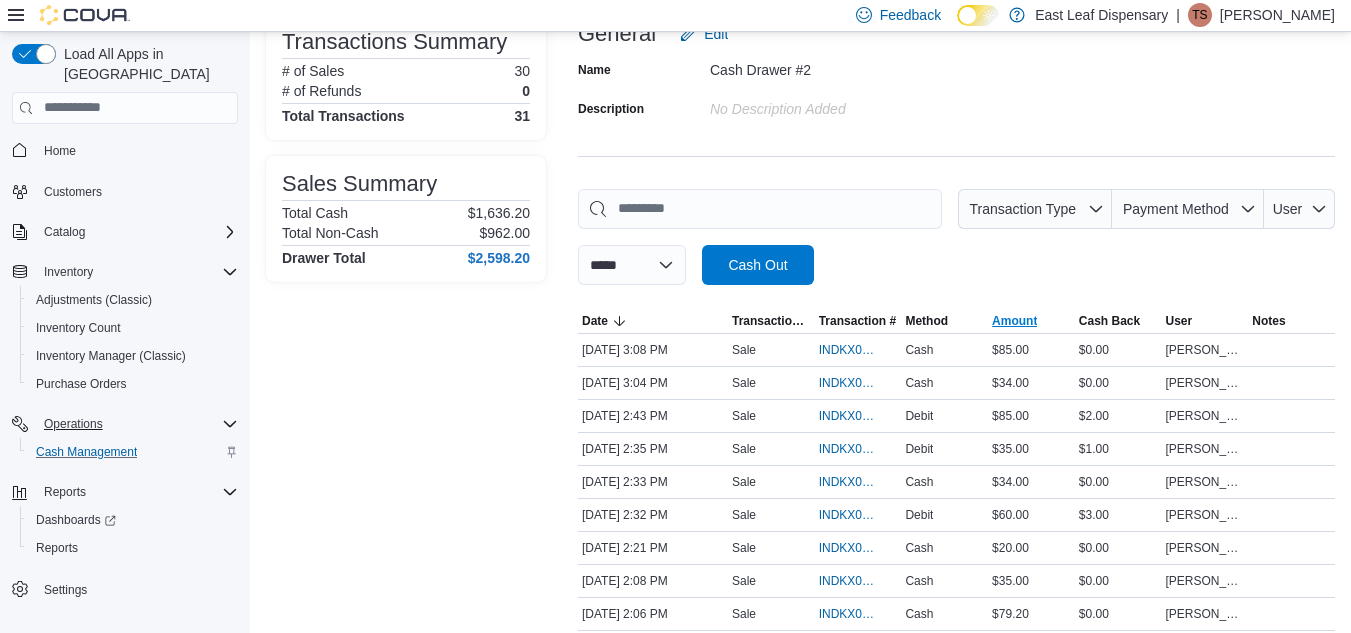 scroll, scrollTop: 150, scrollLeft: 0, axis: vertical 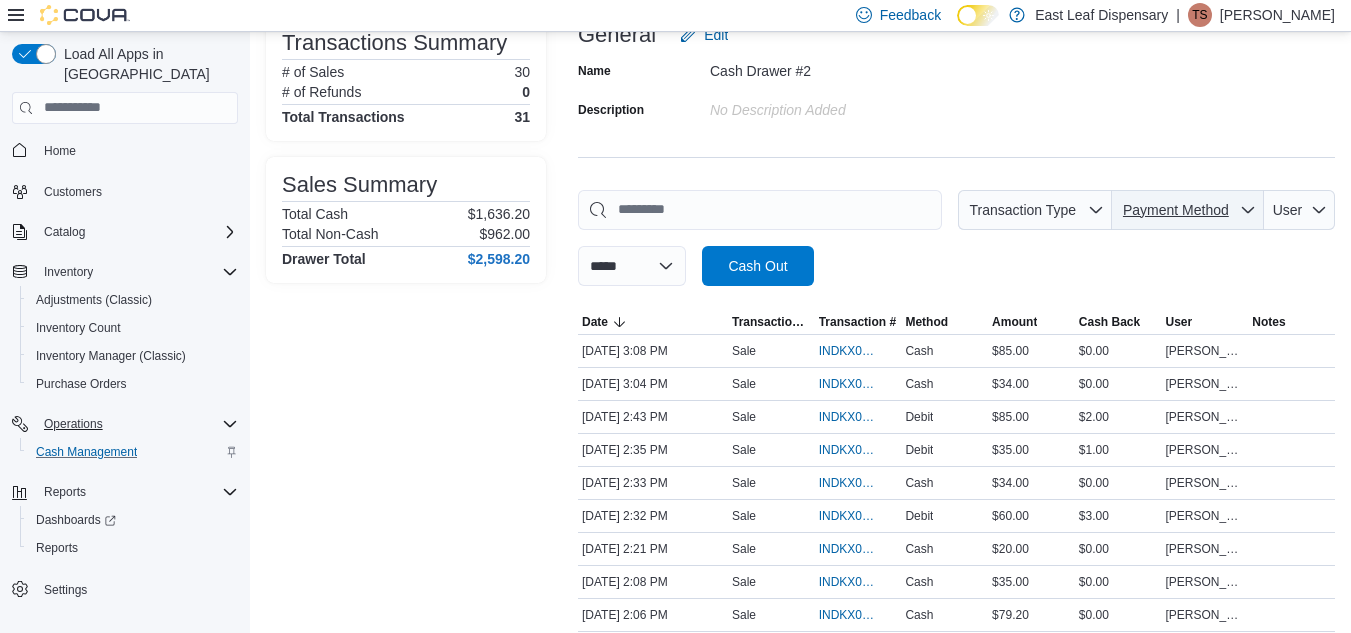 click on "Payment Method" at bounding box center (1176, 210) 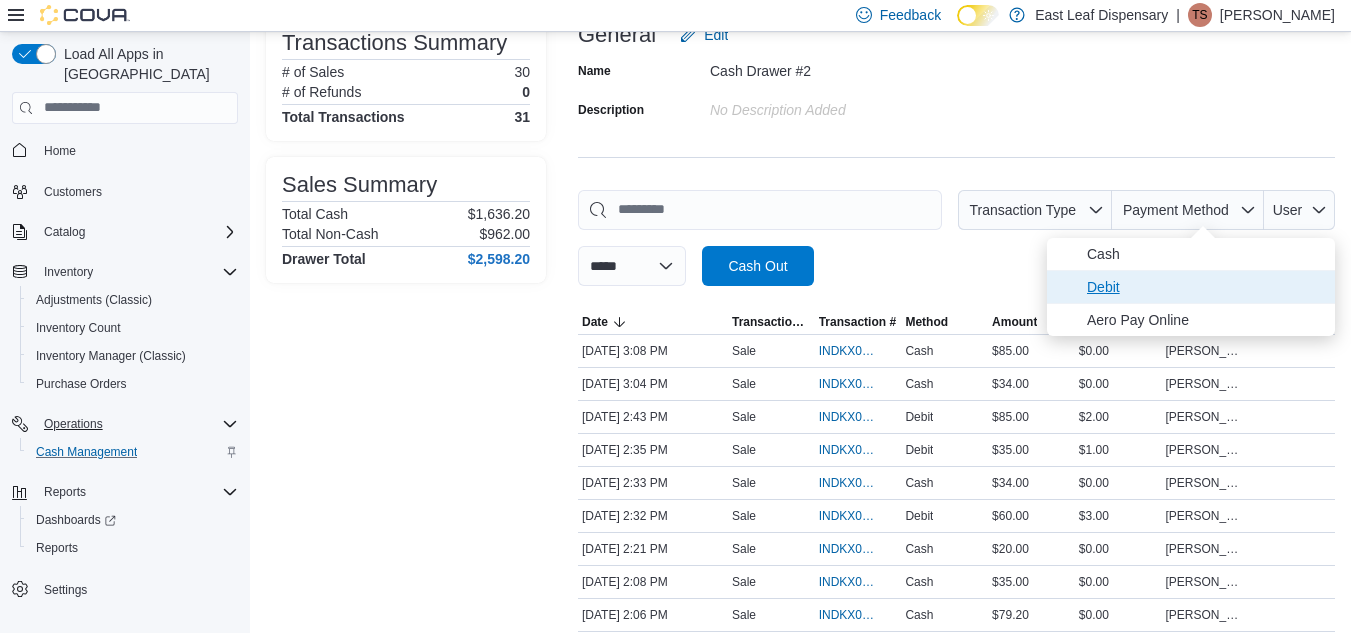 click on "Debit" at bounding box center [1205, 287] 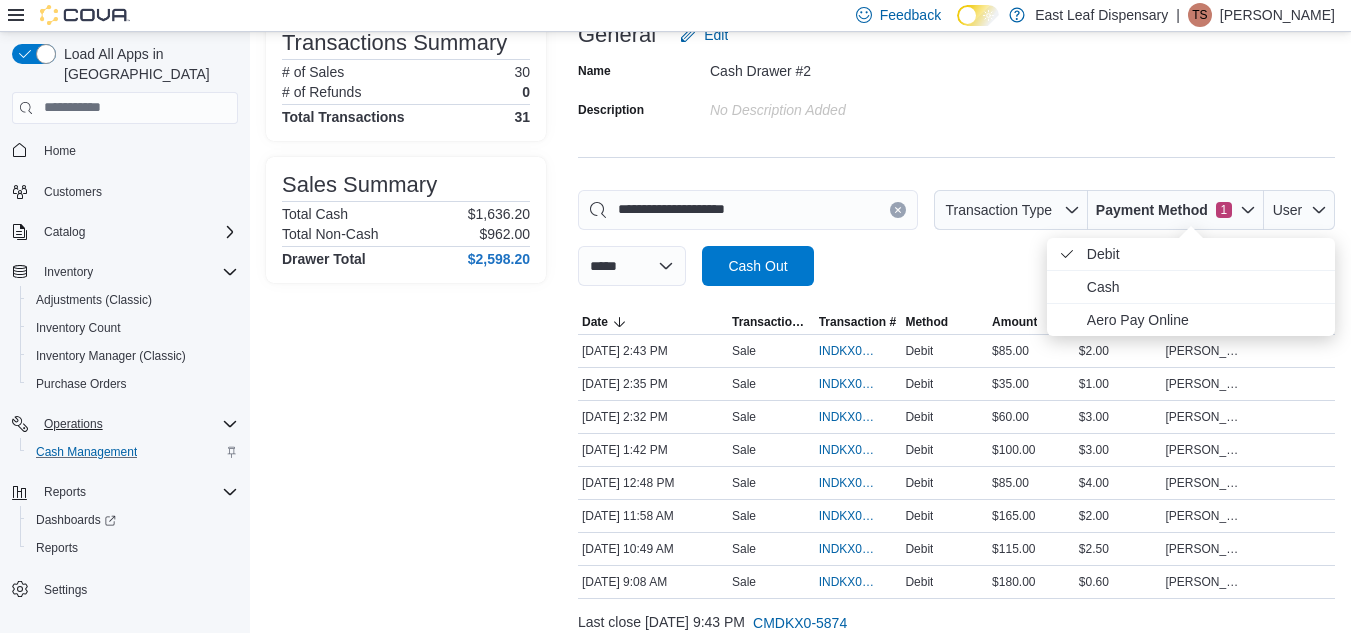 scroll, scrollTop: 220, scrollLeft: 0, axis: vertical 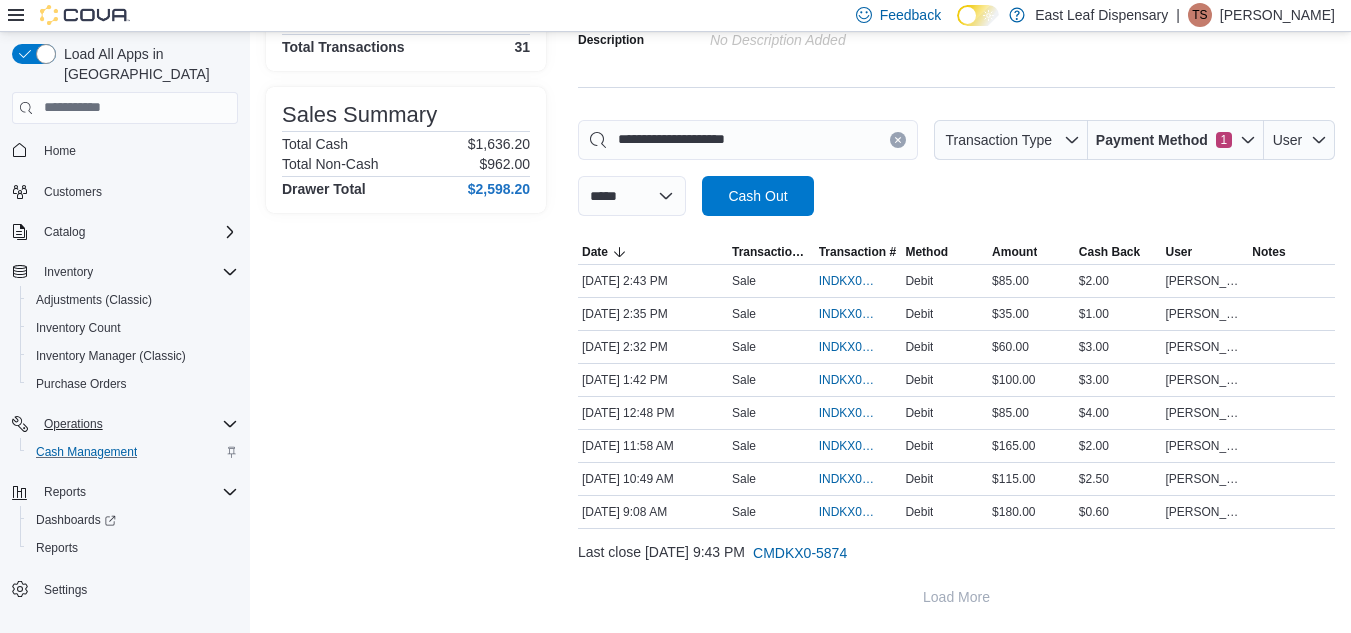 click on "Transactions Summary   # of Sales 30 # of Refunds 0 Total Transactions 31 Sales Summary   Total Cash $1,636.20 Total Non-Cash $962.00 Drawer Total $2,598.20" at bounding box center [406, 281] 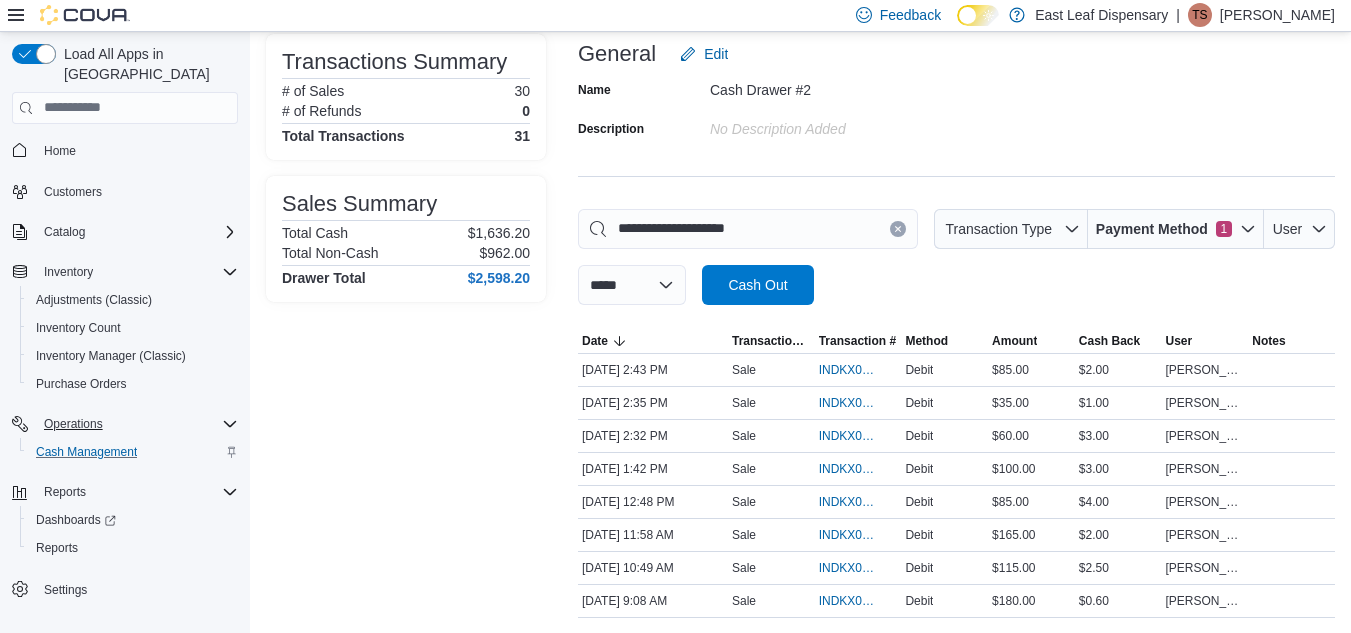 scroll, scrollTop: 220, scrollLeft: 0, axis: vertical 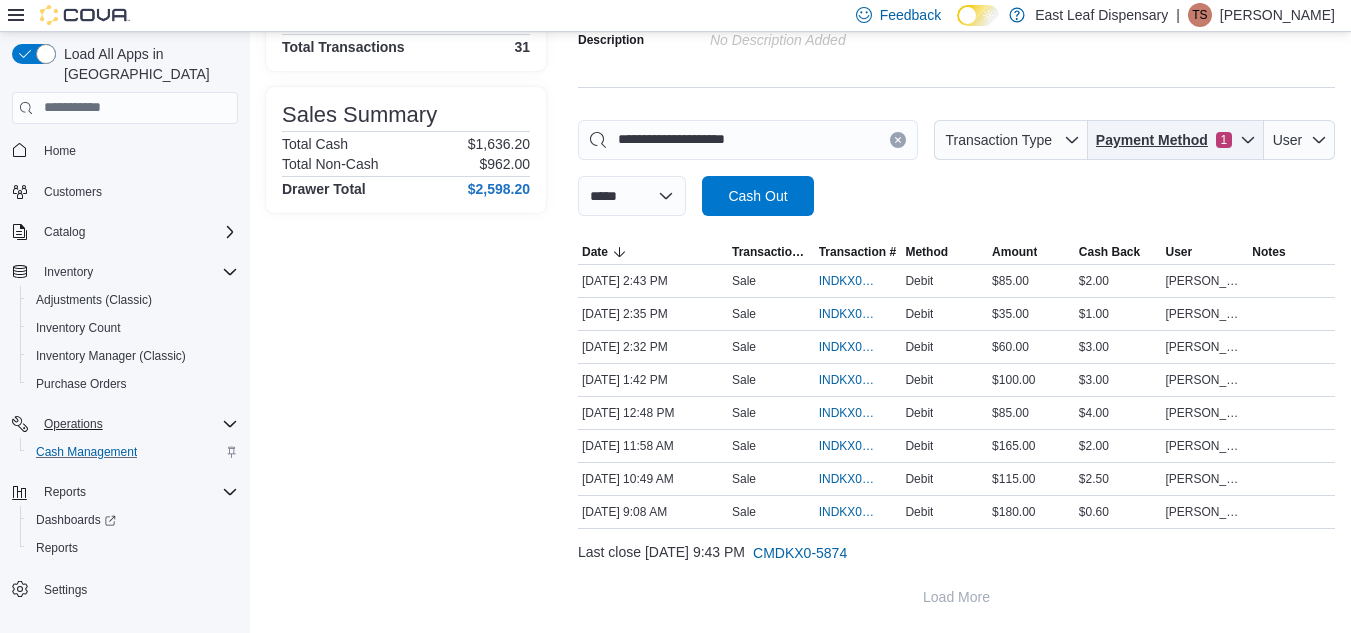 click on "Payment Method 1" at bounding box center [1176, 140] 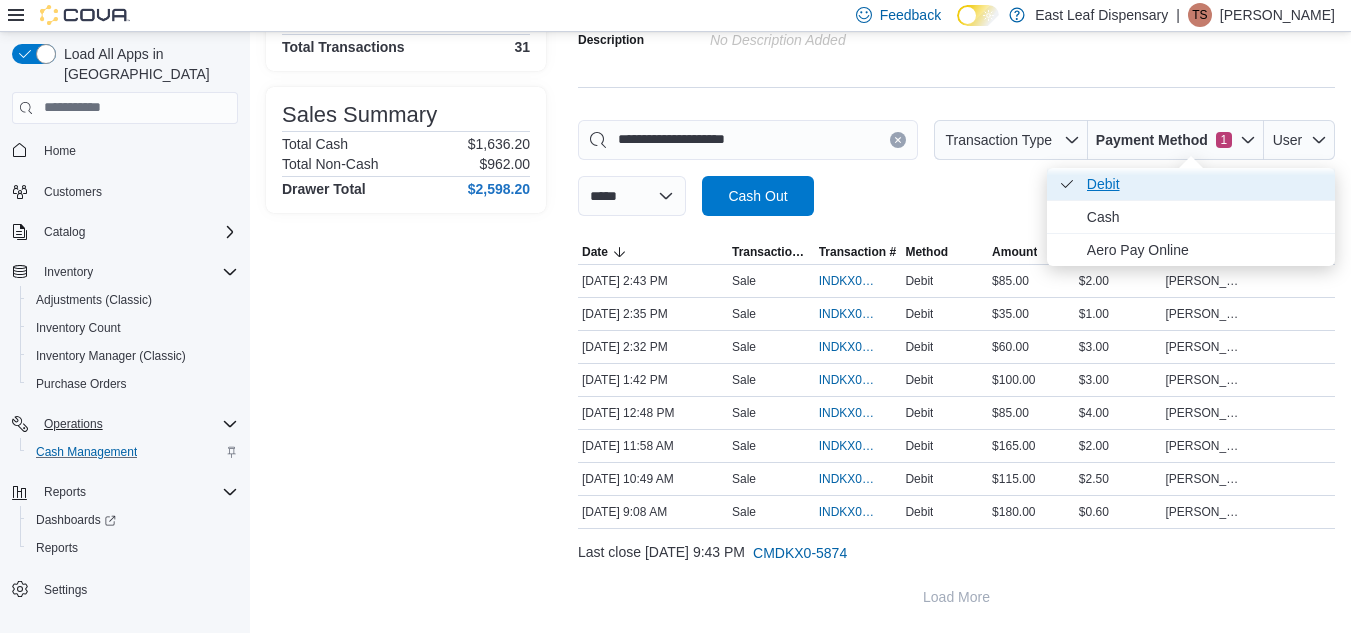 click on "Debit .  Checked option." at bounding box center [1205, 184] 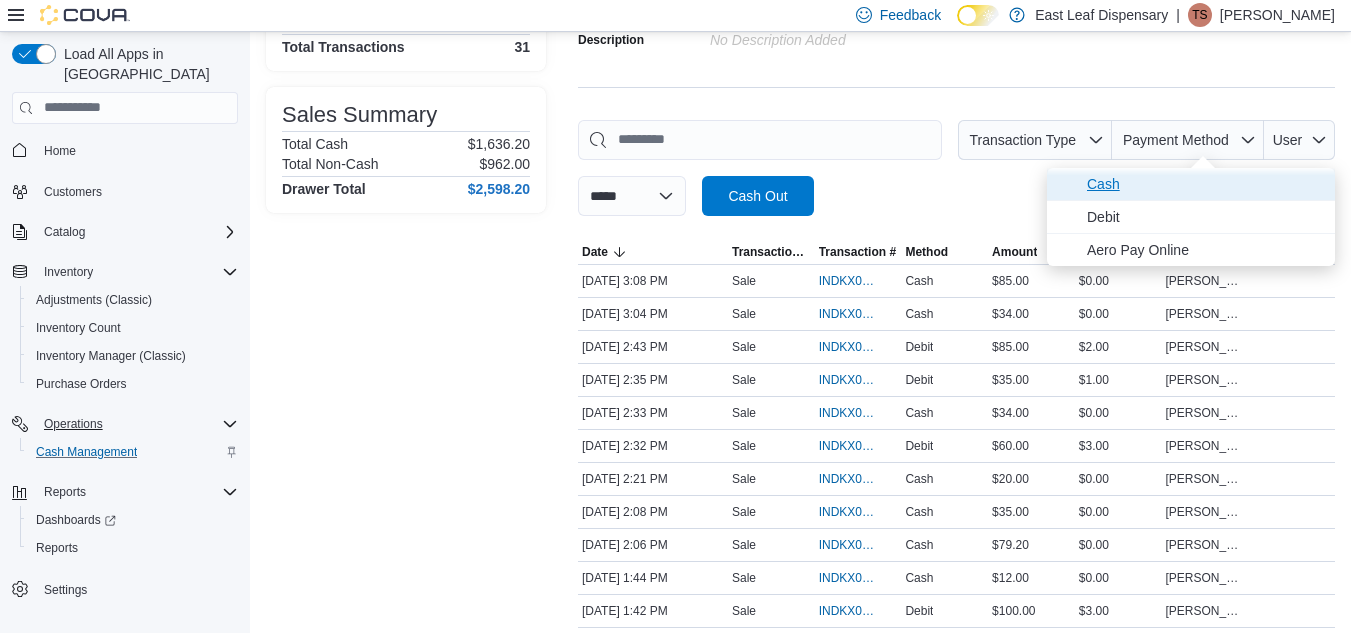 click on "Cash" at bounding box center [1205, 184] 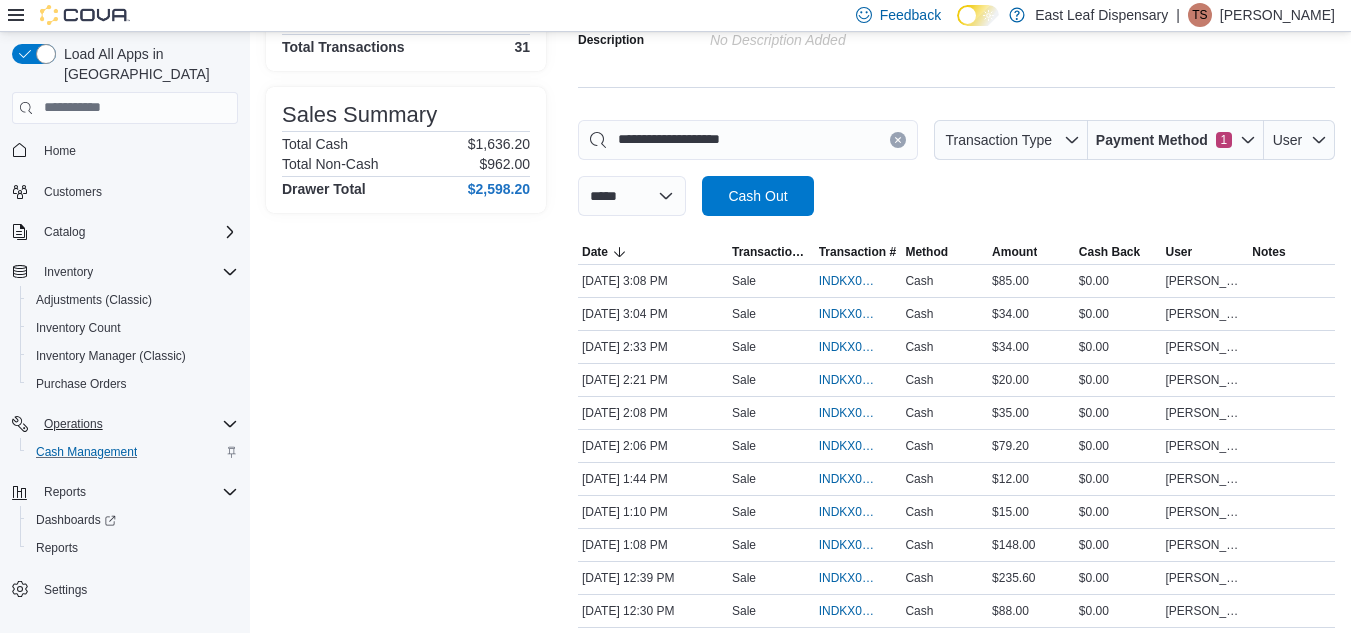 click on "**********" at bounding box center [956, 168] 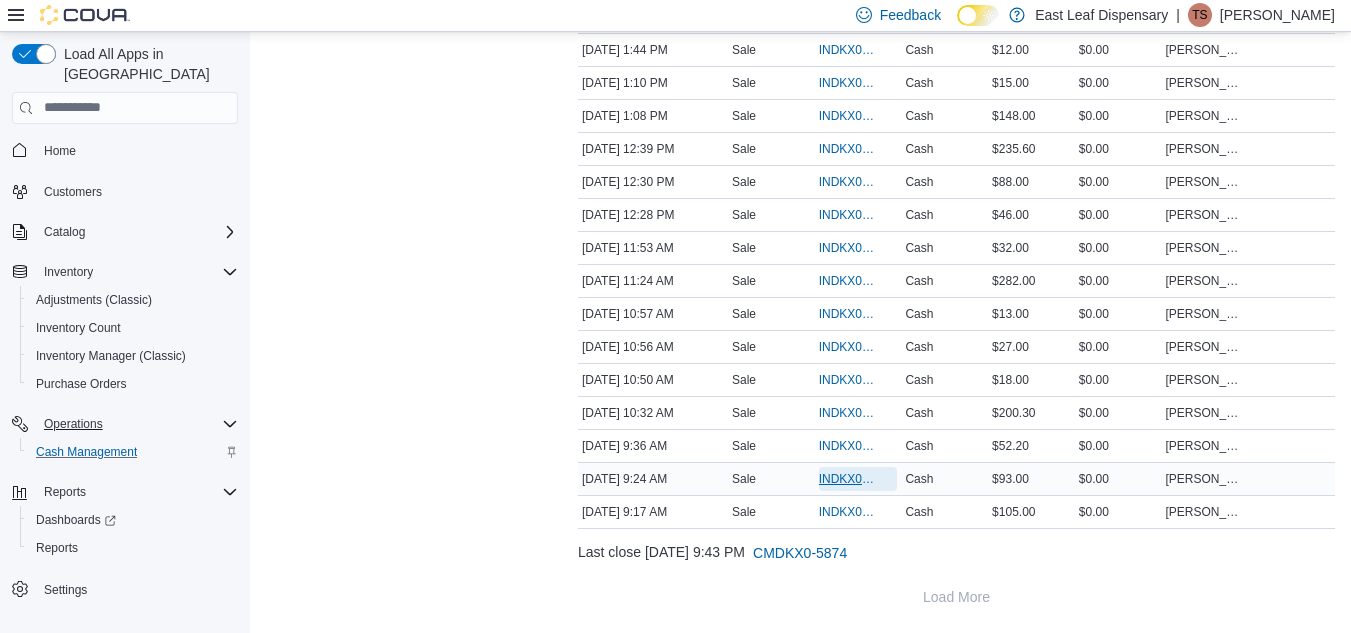 click on "INDKX0-69260" at bounding box center [848, 479] 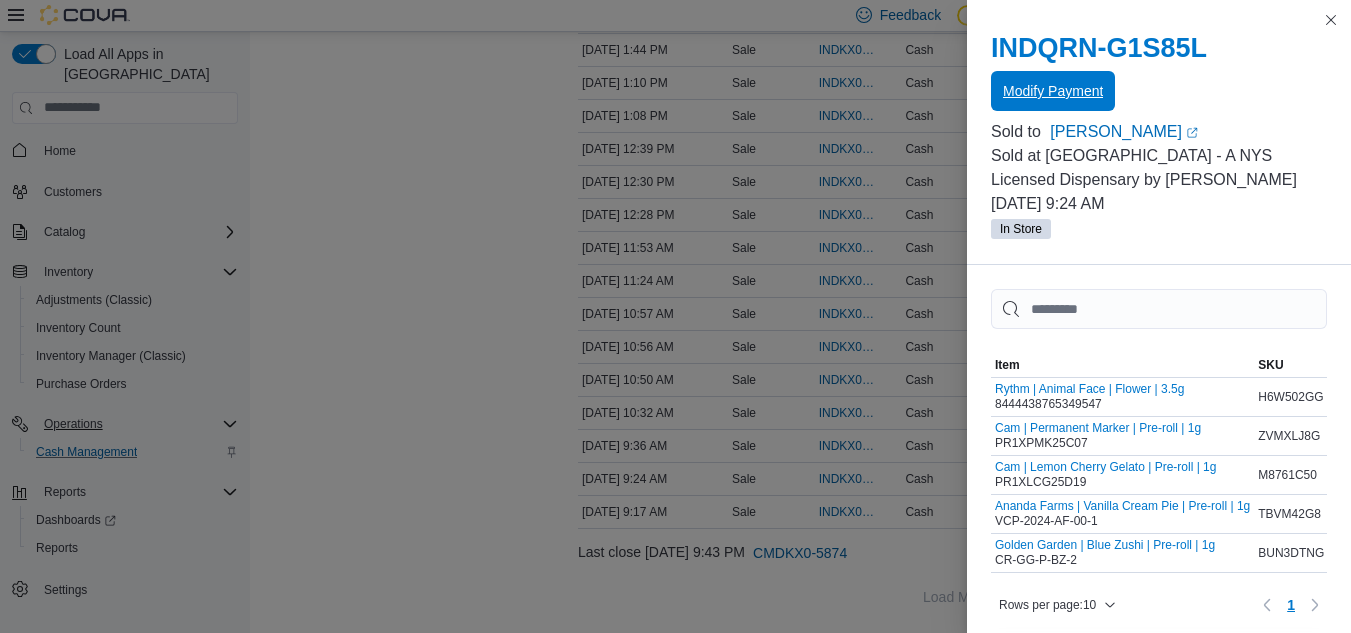 click on "Modify Payment" at bounding box center [1053, 91] 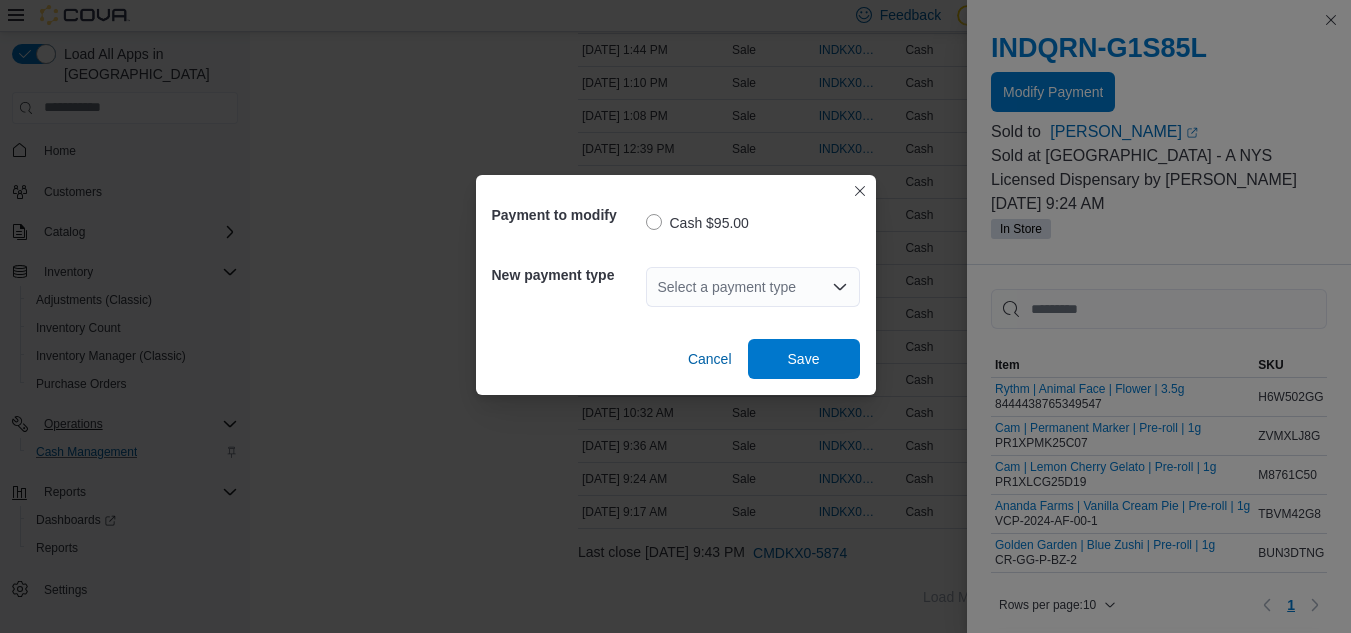 click on "Cash $95.00" at bounding box center [753, 223] 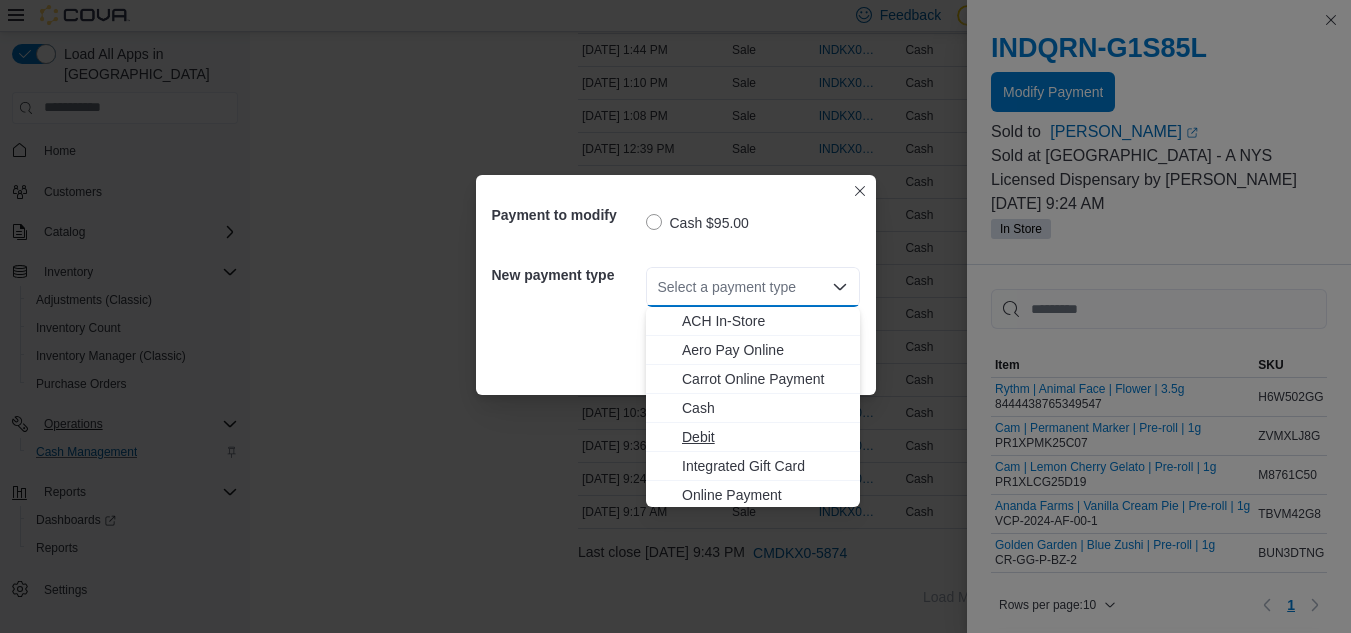 click on "Debit" at bounding box center (765, 437) 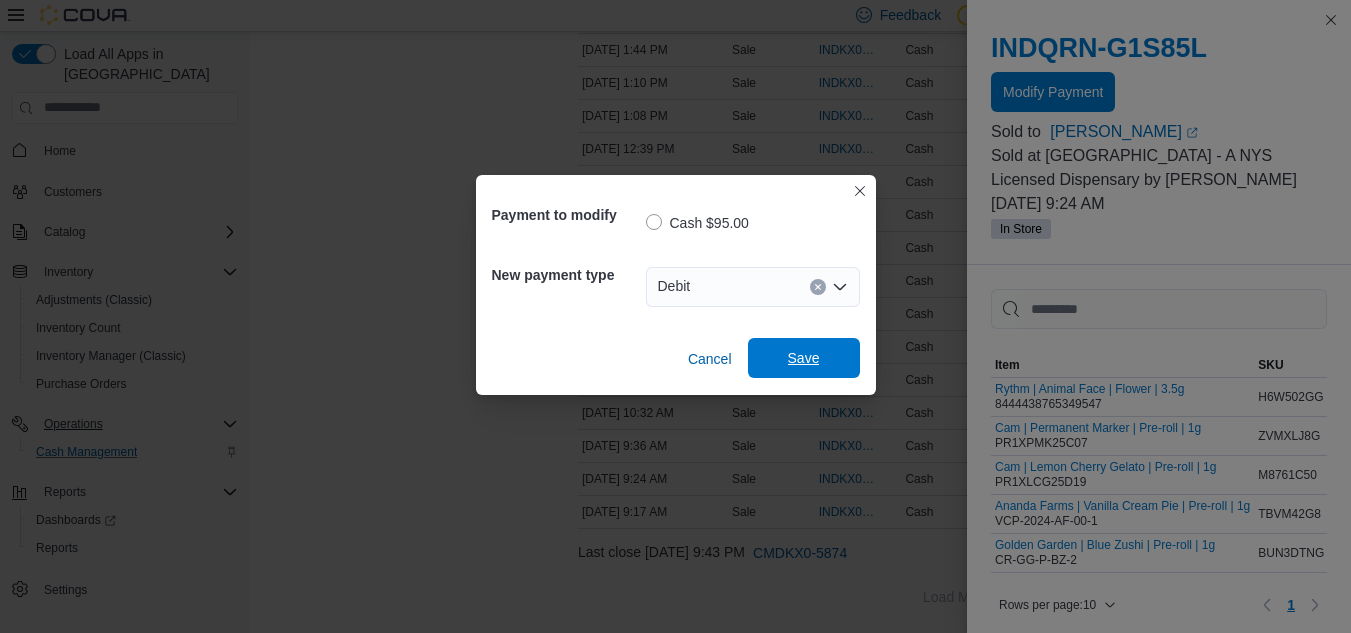 click on "Save" at bounding box center (804, 358) 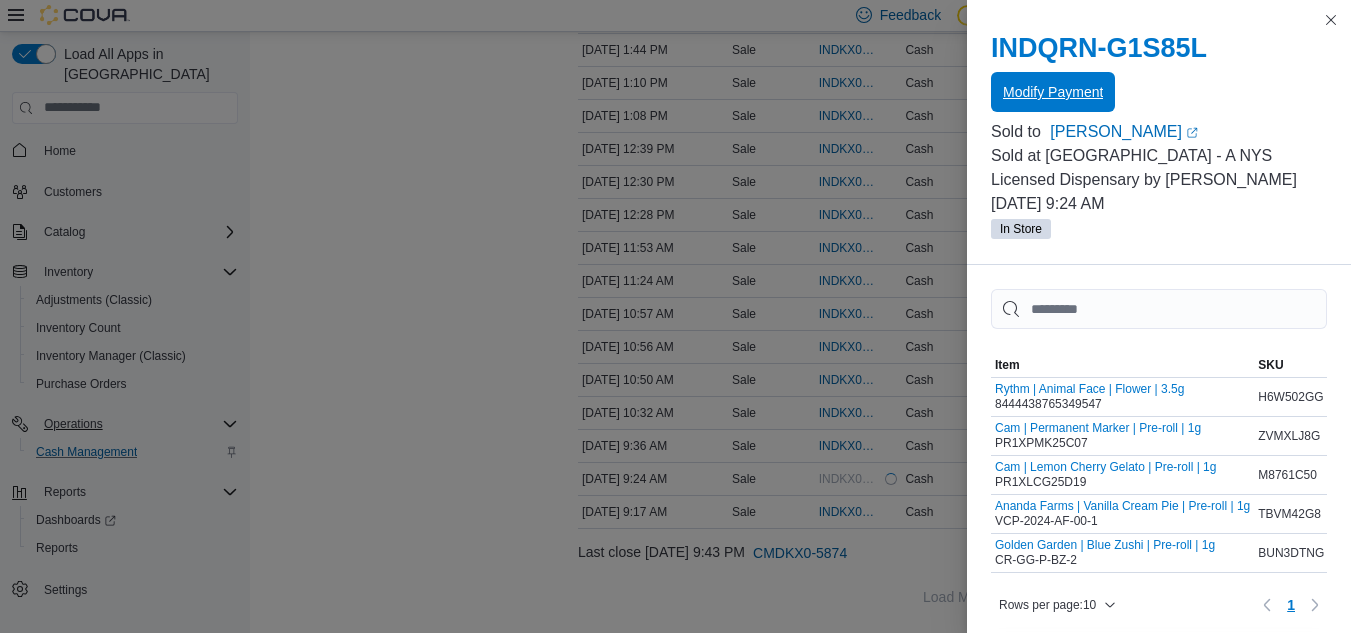 scroll, scrollTop: 0, scrollLeft: 0, axis: both 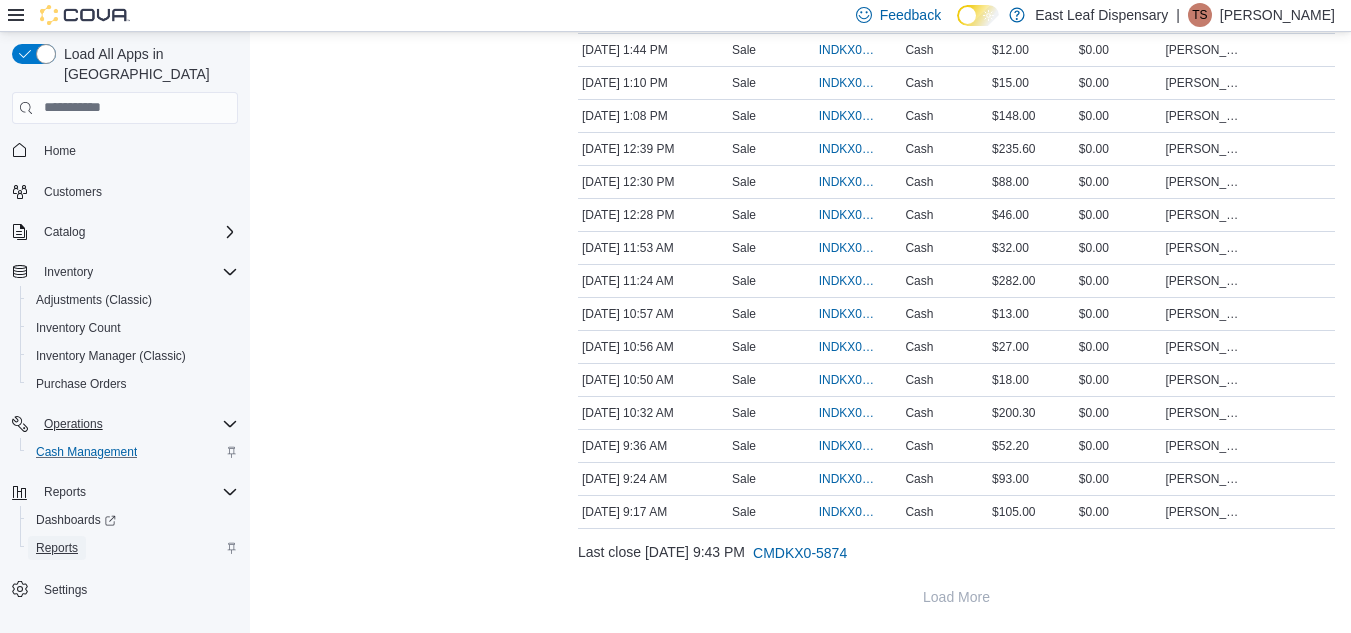 click on "Reports" at bounding box center [57, 548] 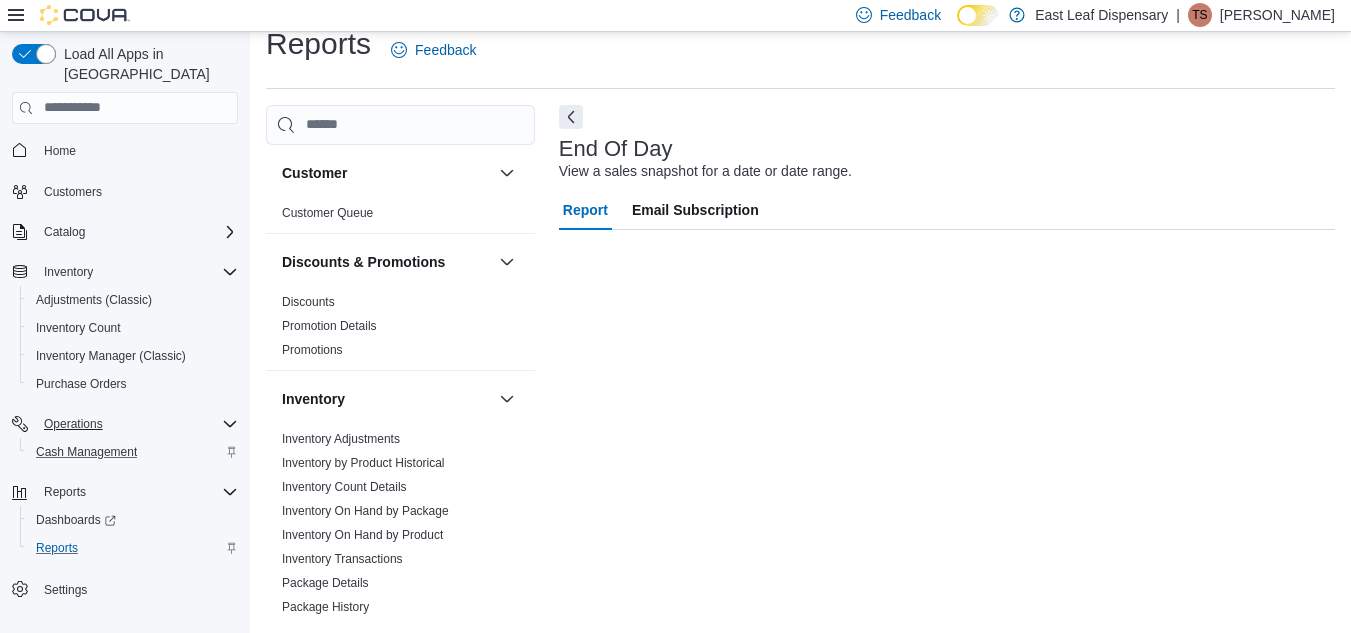 scroll, scrollTop: 26, scrollLeft: 0, axis: vertical 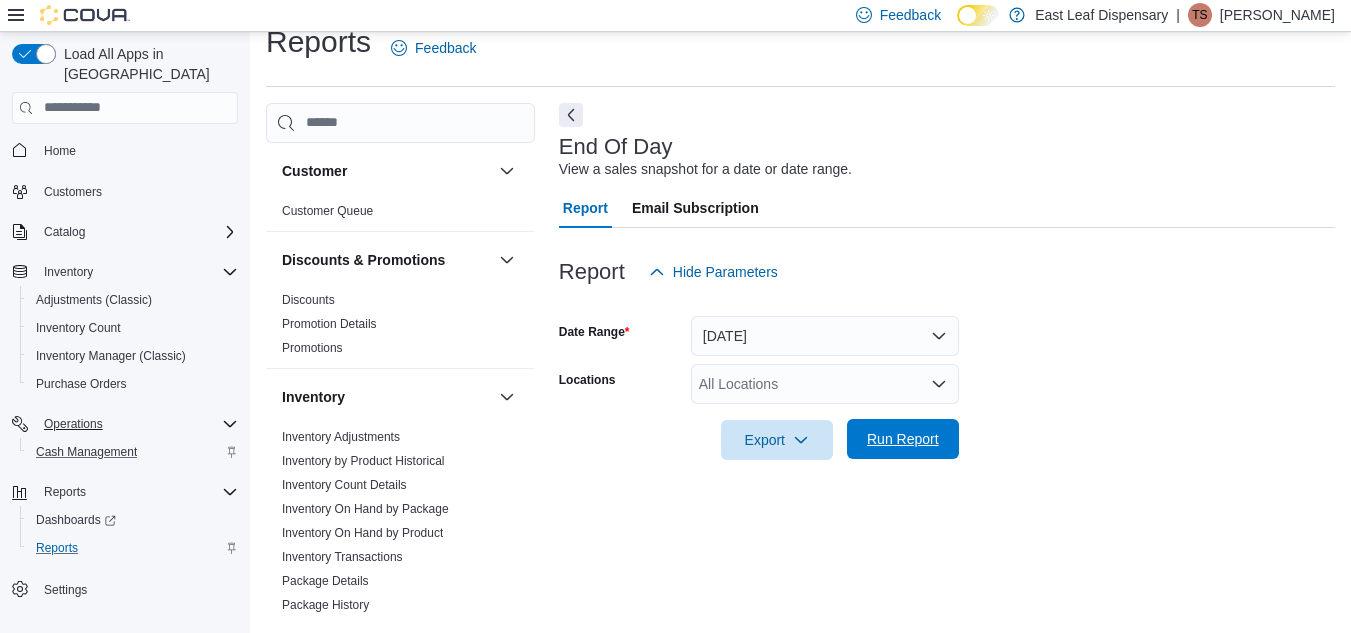 click on "Run Report" at bounding box center (903, 439) 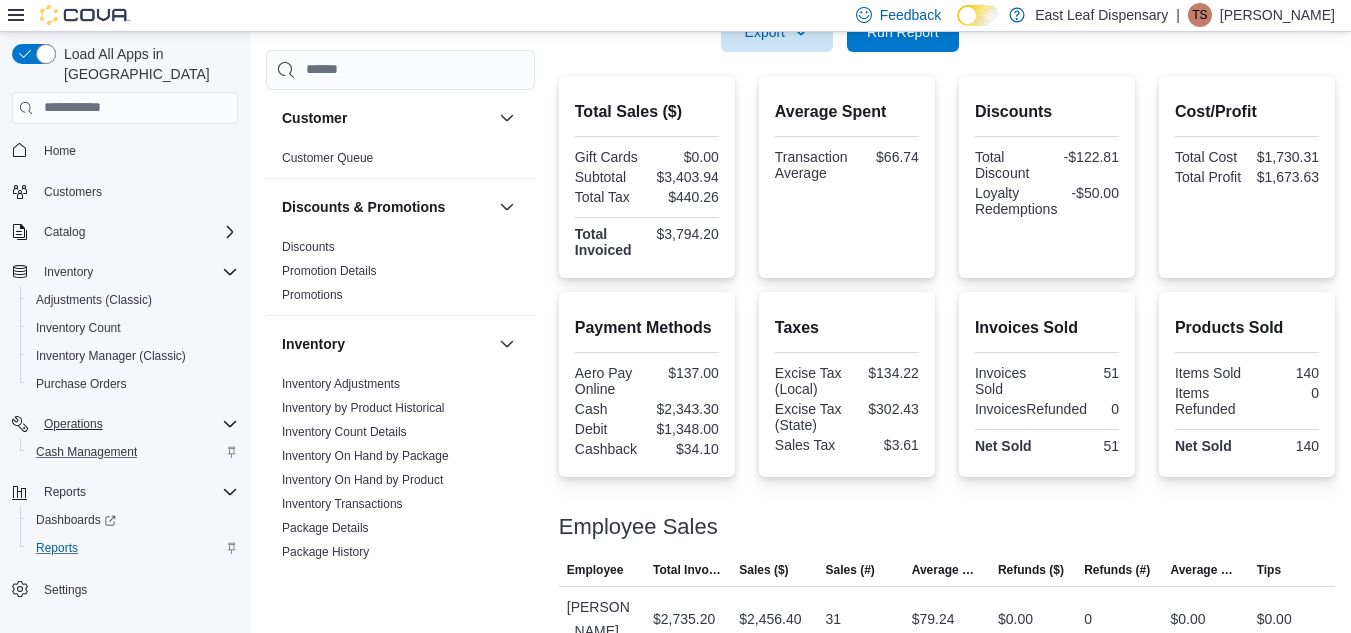 scroll, scrollTop: 575, scrollLeft: 0, axis: vertical 